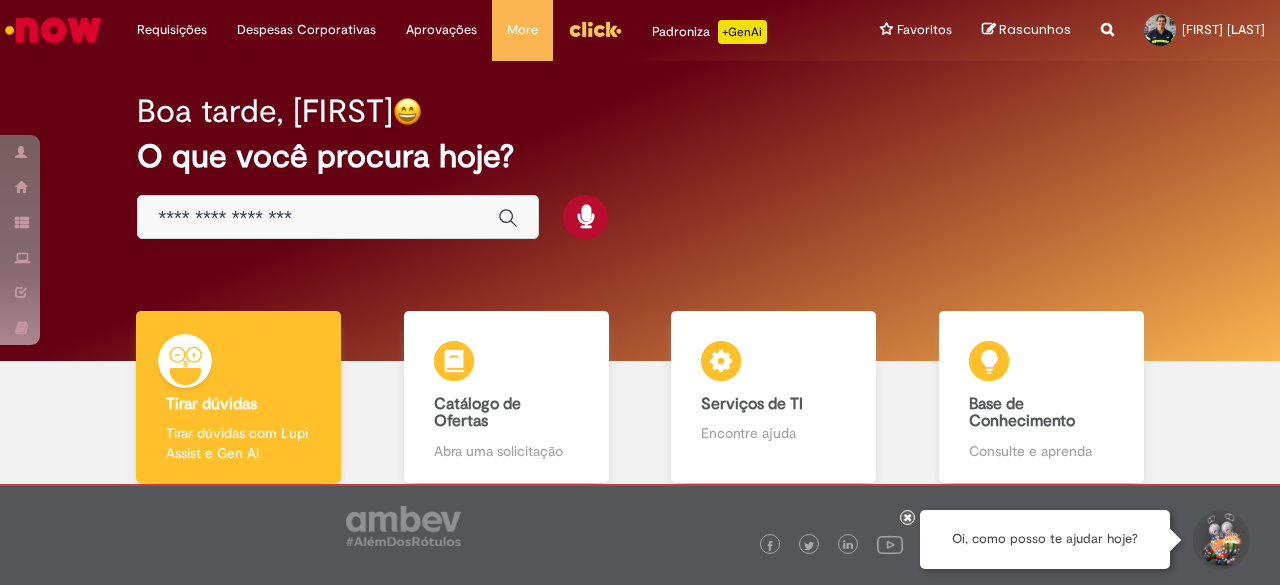 scroll, scrollTop: 0, scrollLeft: 0, axis: both 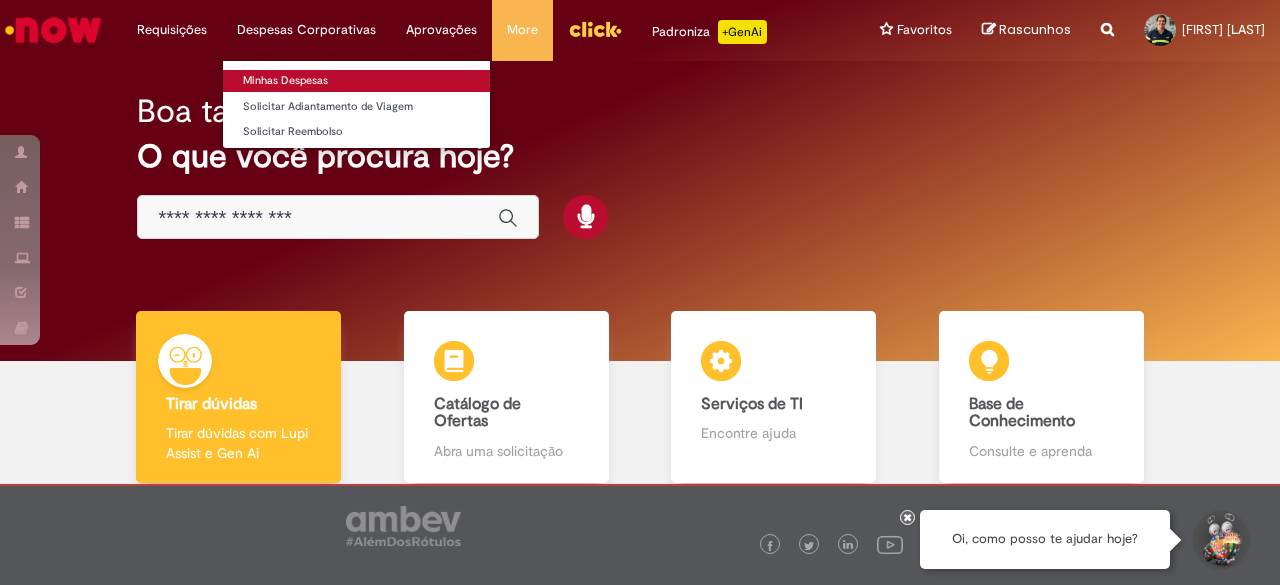 click on "Minhas Despesas" at bounding box center [356, 81] 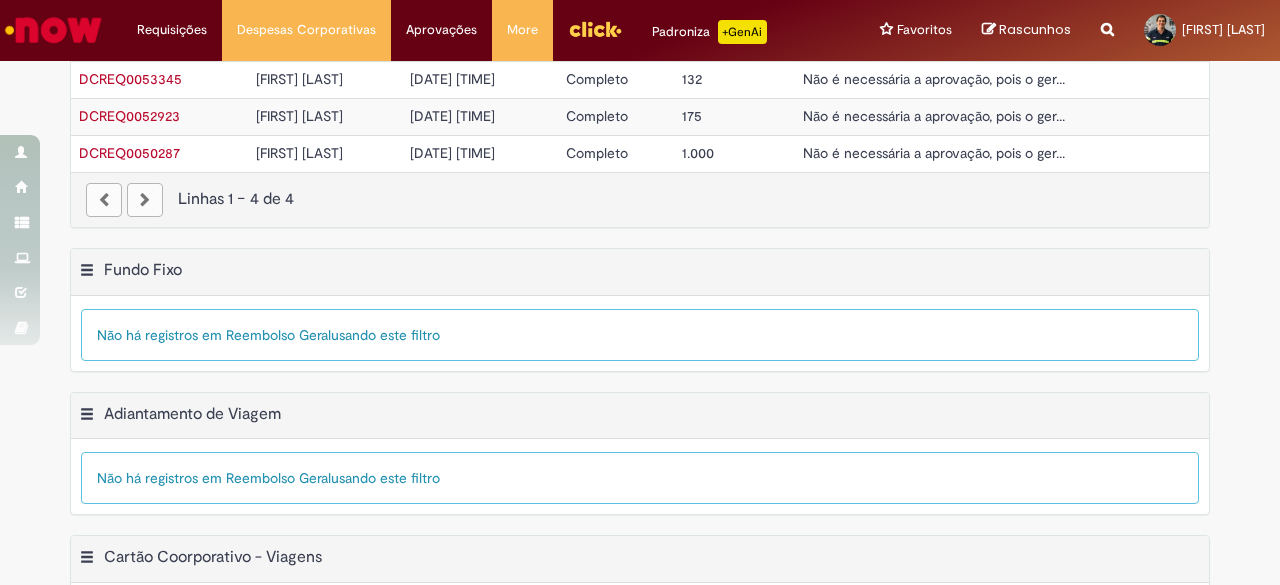 scroll, scrollTop: 602, scrollLeft: 0, axis: vertical 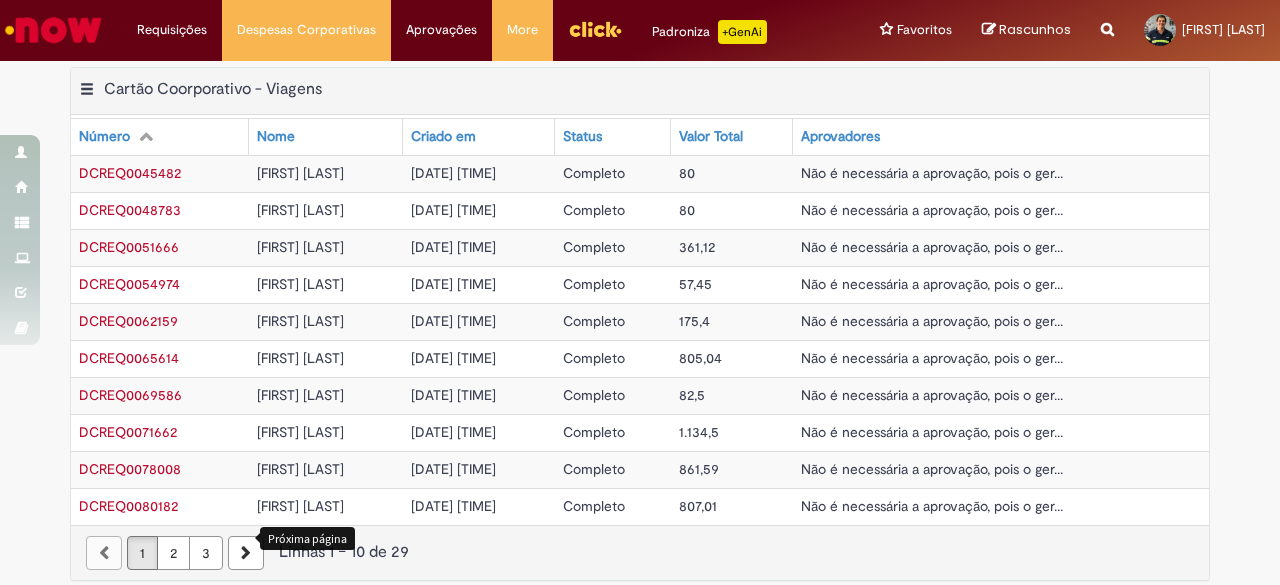 click at bounding box center (246, 553) 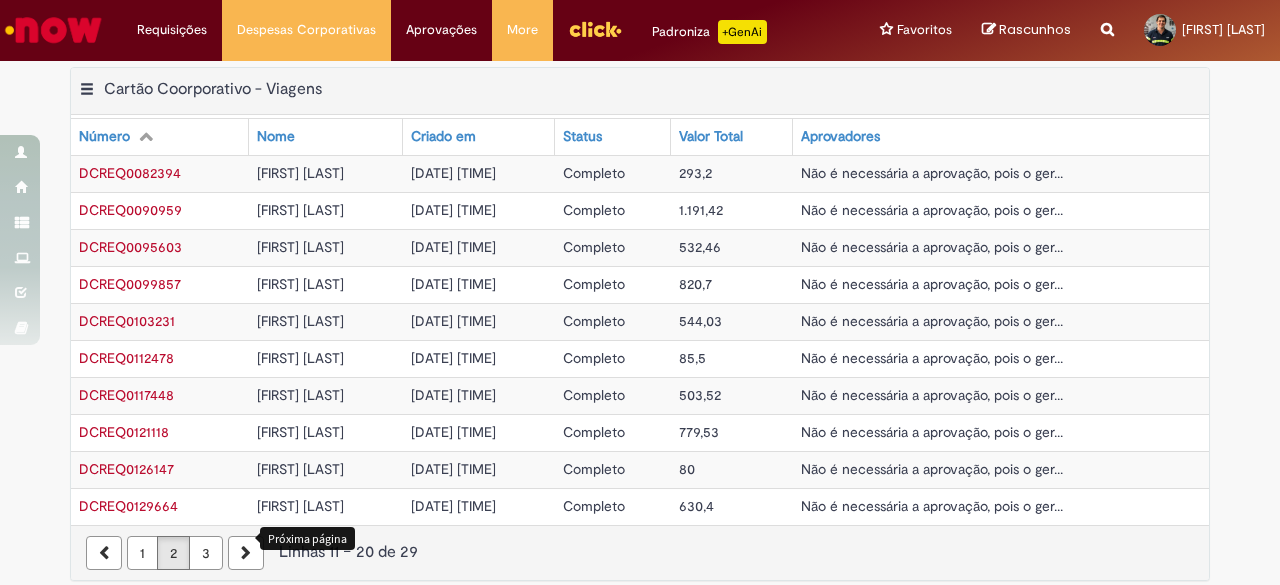 click on "3" at bounding box center (206, 553) 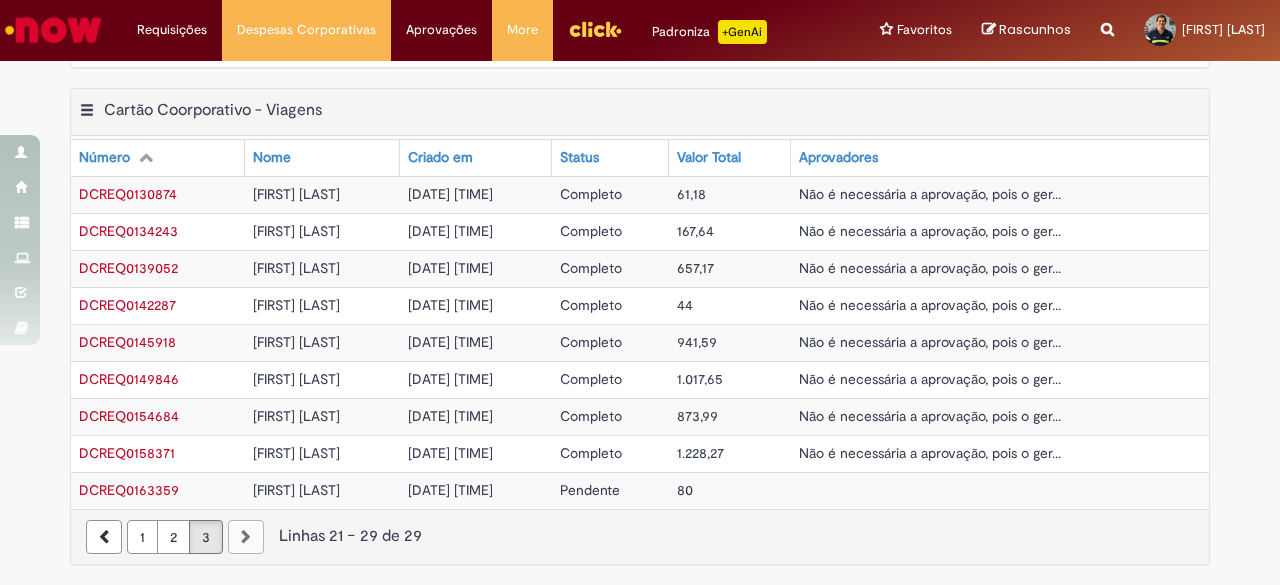 scroll, scrollTop: 565, scrollLeft: 0, axis: vertical 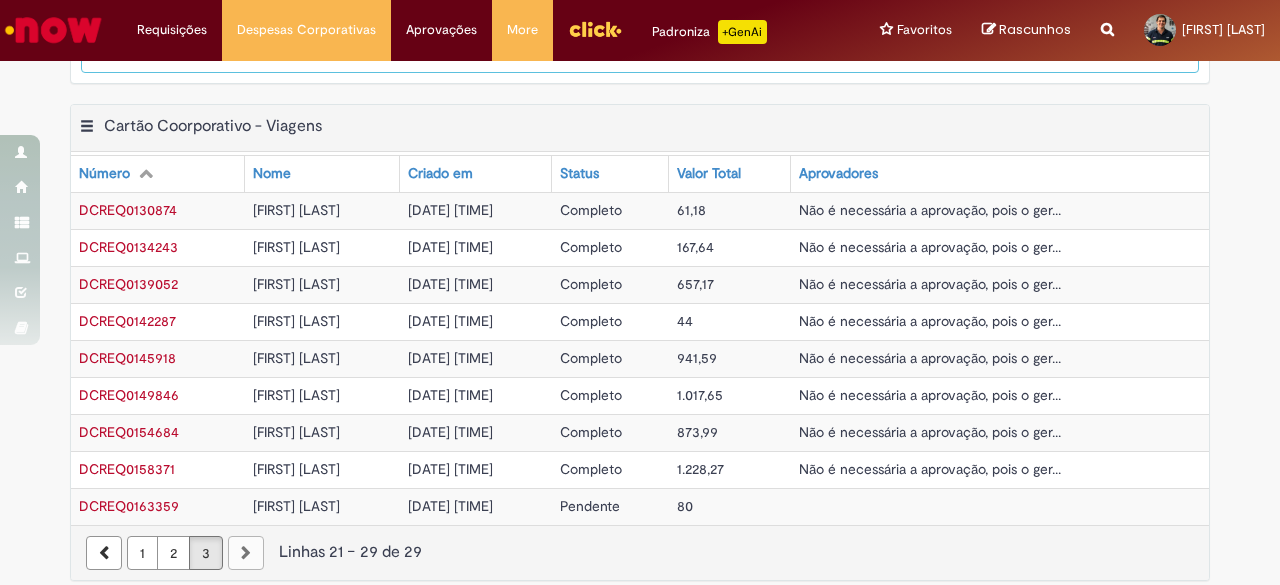 click on "[DATE] [TIME]" at bounding box center [450, 506] 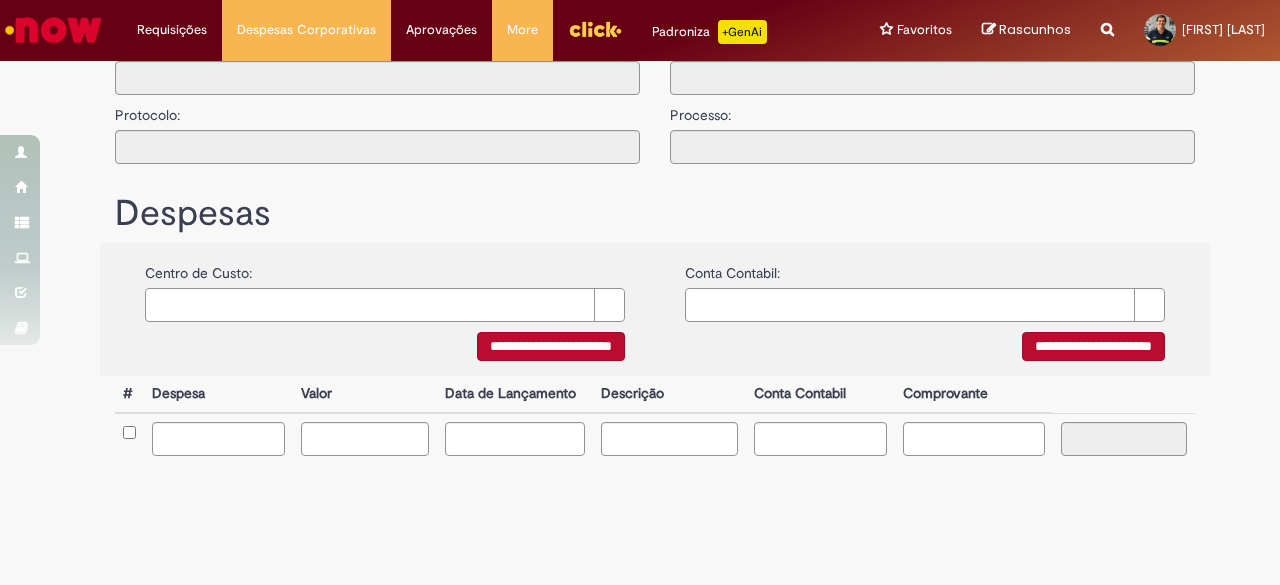 type on "**********" 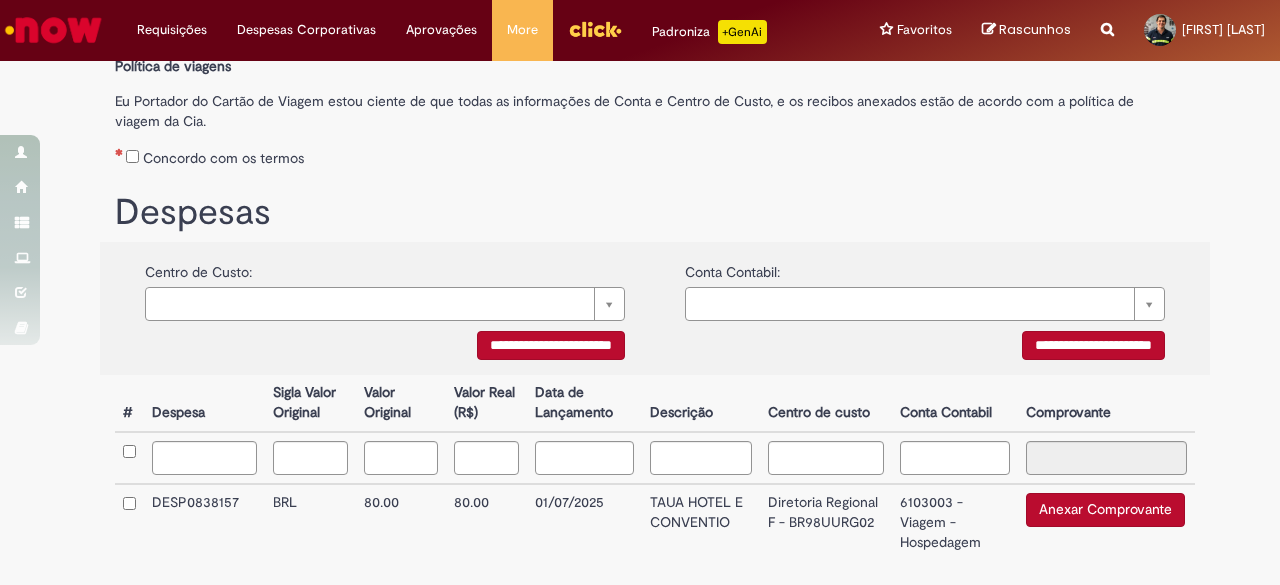scroll, scrollTop: 382, scrollLeft: 0, axis: vertical 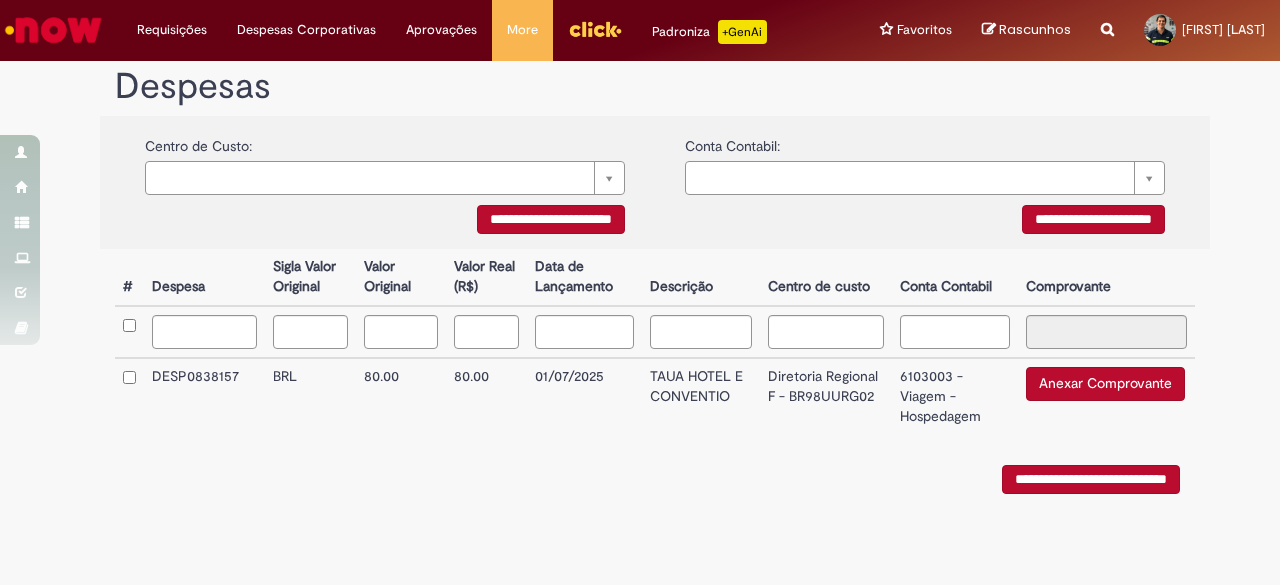 click on "Anexar Comprovante" at bounding box center (1105, 384) 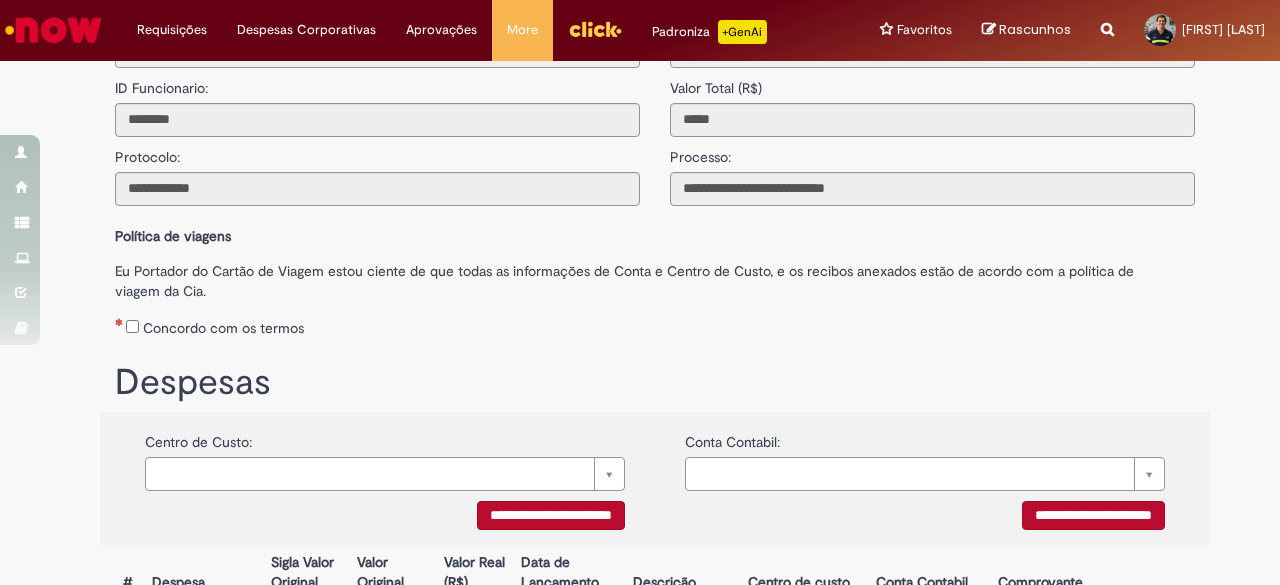 scroll, scrollTop: 0, scrollLeft: 0, axis: both 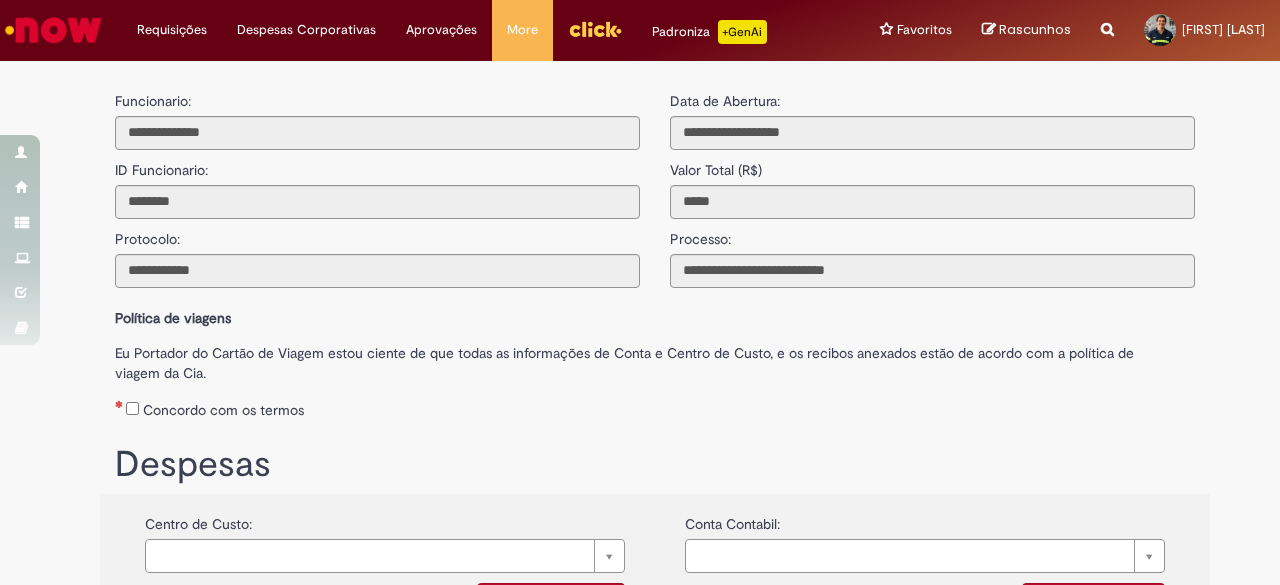 click on "Concordo com os termos" at bounding box center (223, 410) 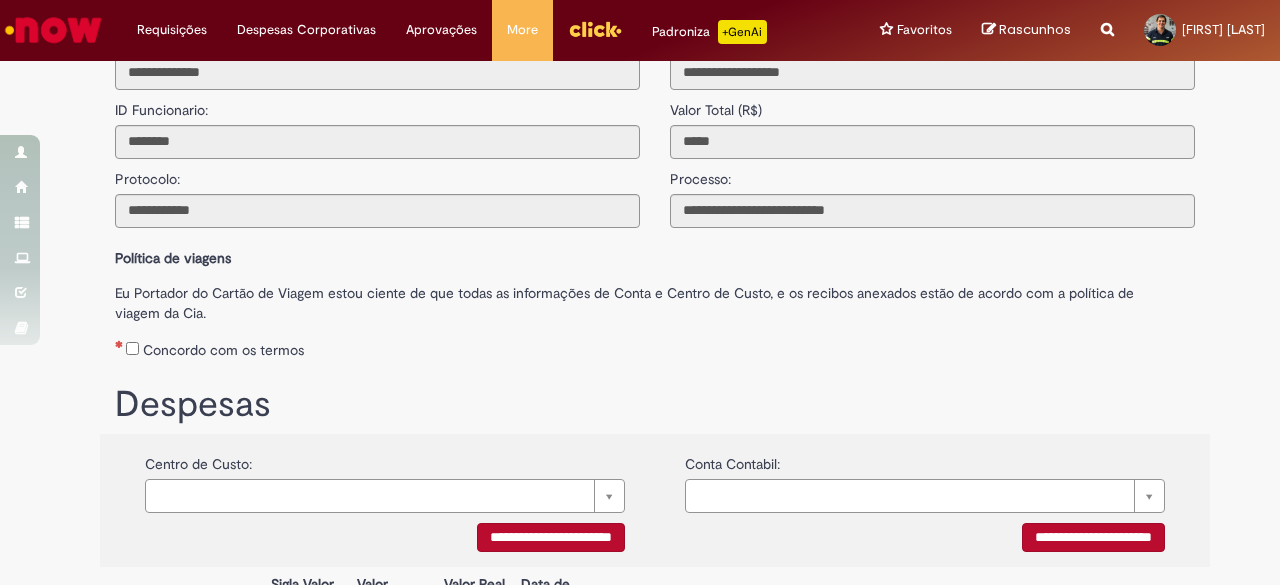 scroll, scrollTop: 0, scrollLeft: 0, axis: both 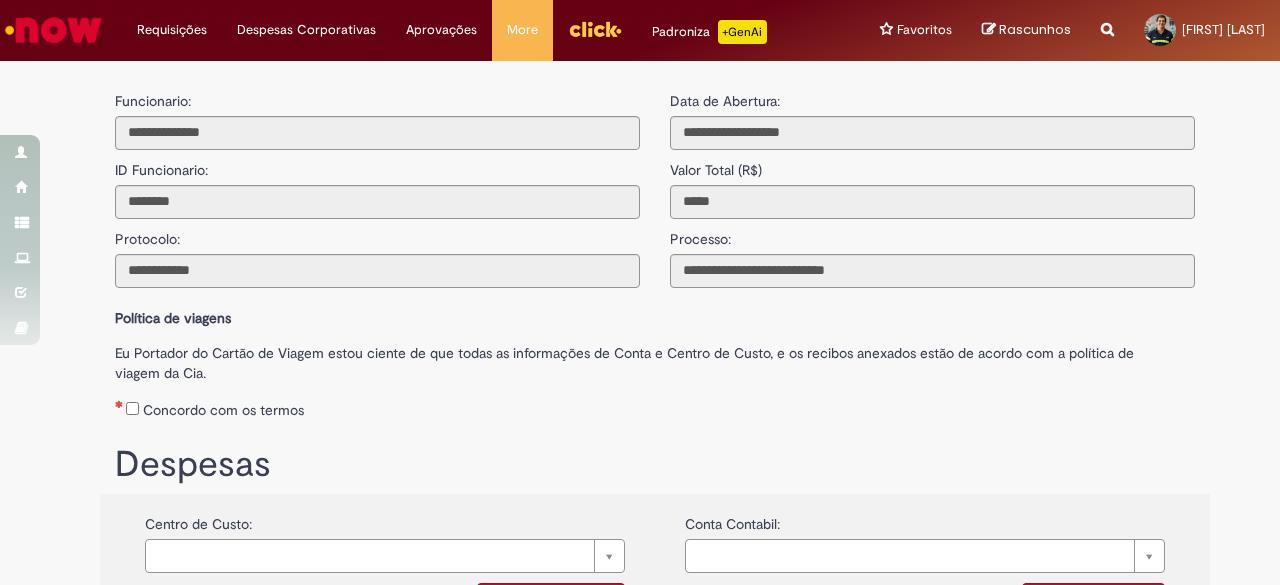 click at bounding box center [53, 30] 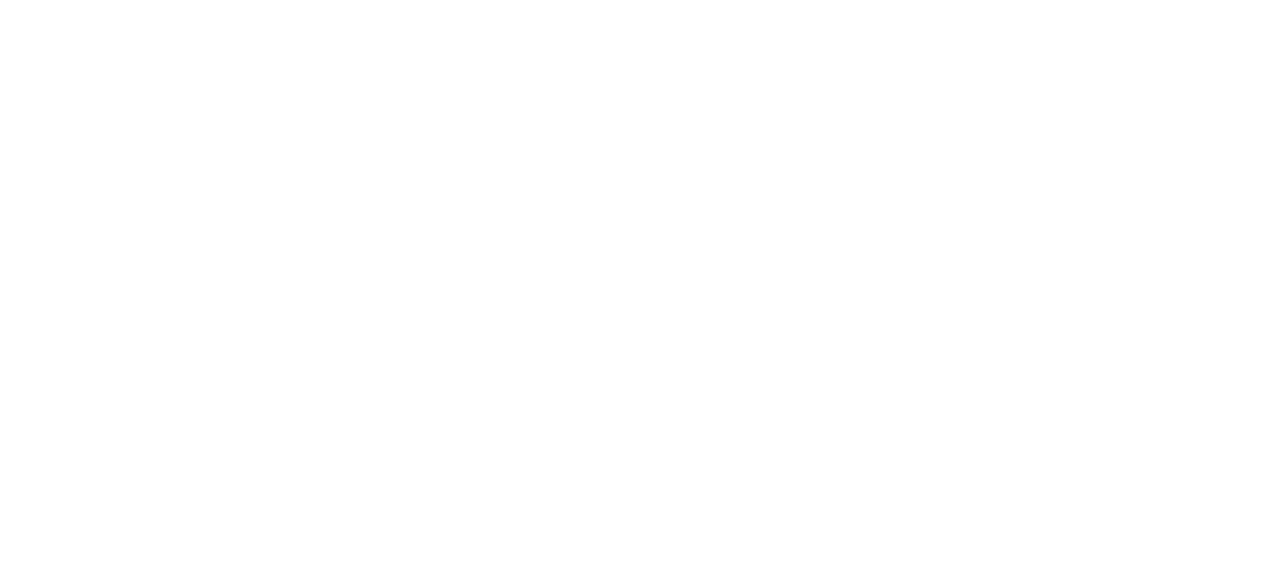 scroll, scrollTop: 0, scrollLeft: 0, axis: both 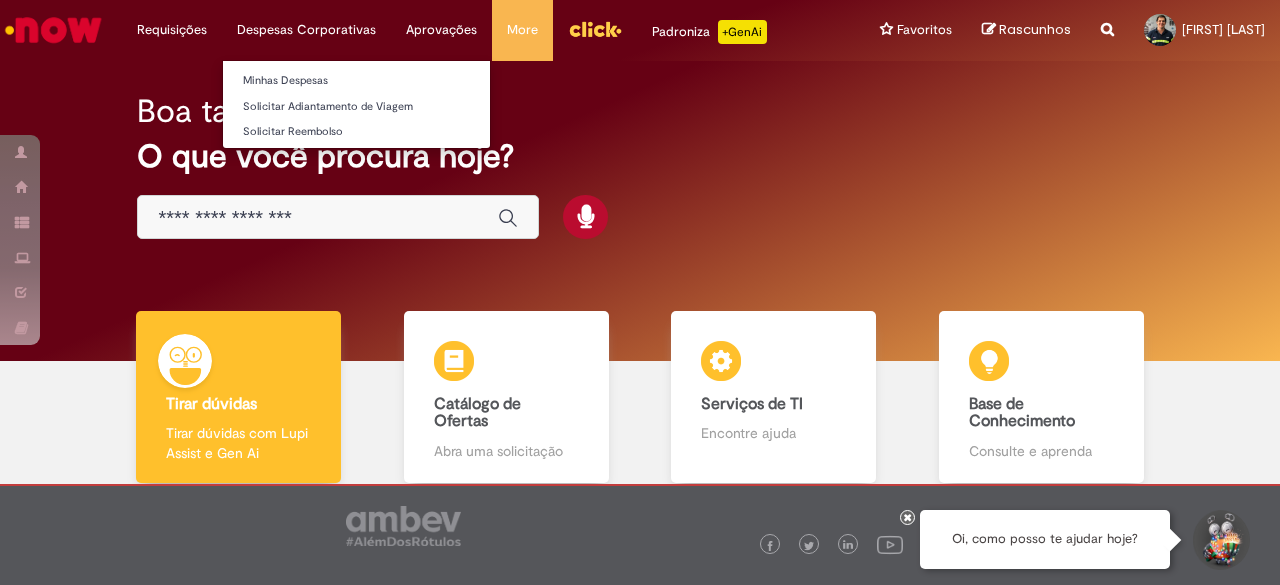 click on "Despesas Corporativas
Minhas Despesas
Solicitar Adiantamento de Viagem
Solicitar Reembolso" at bounding box center [172, 30] 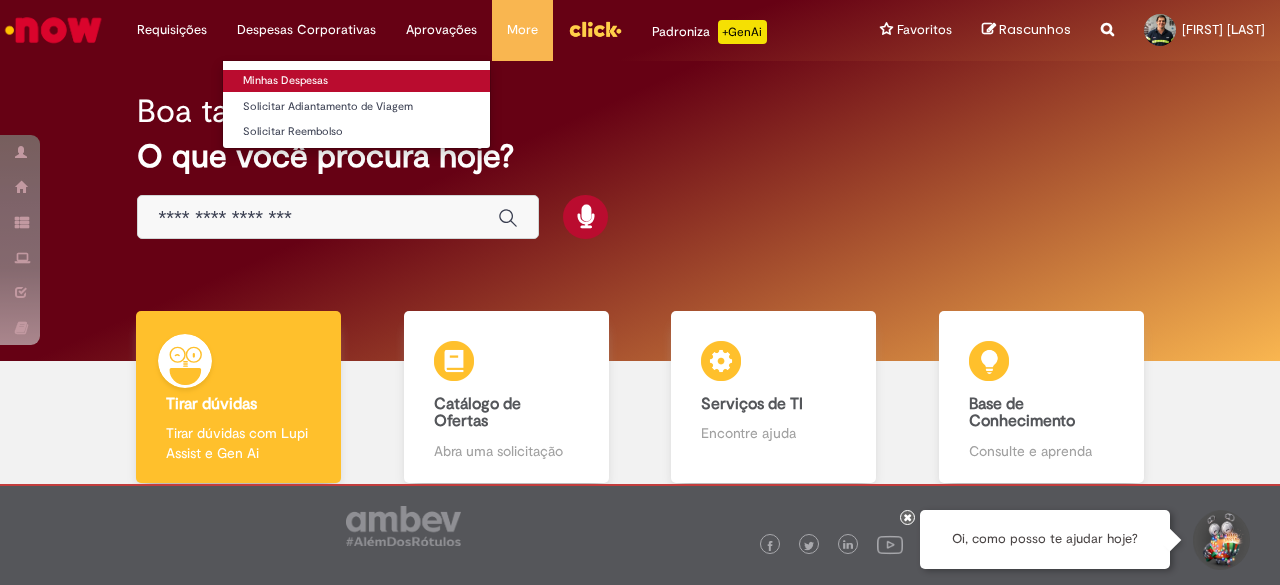 click on "Minhas Despesas" at bounding box center (356, 81) 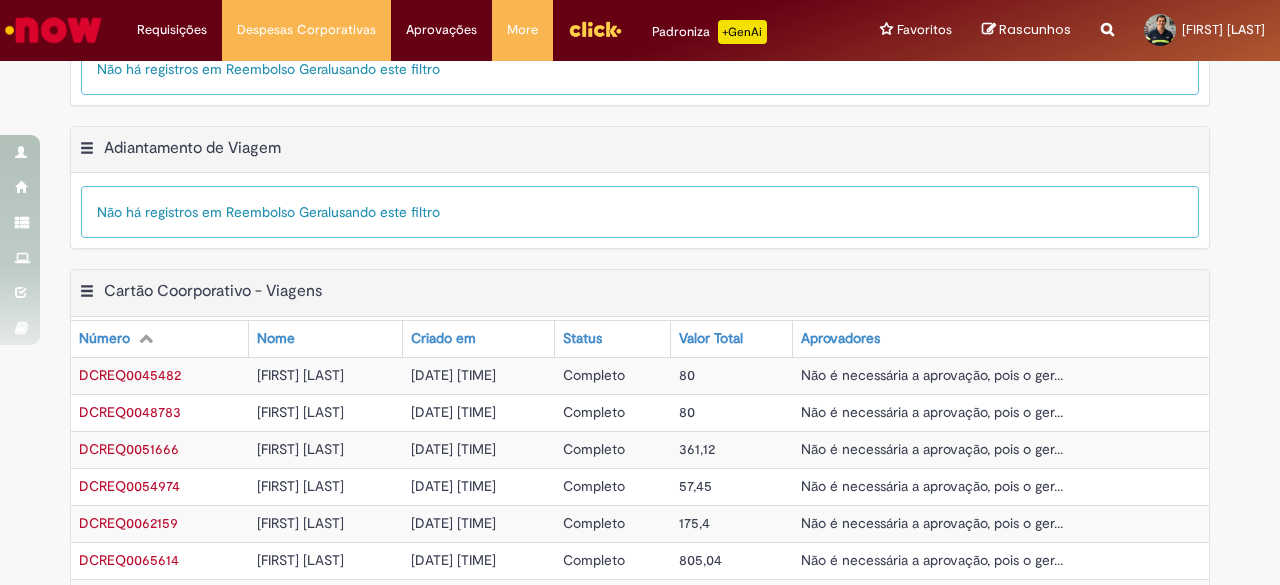 scroll, scrollTop: 602, scrollLeft: 0, axis: vertical 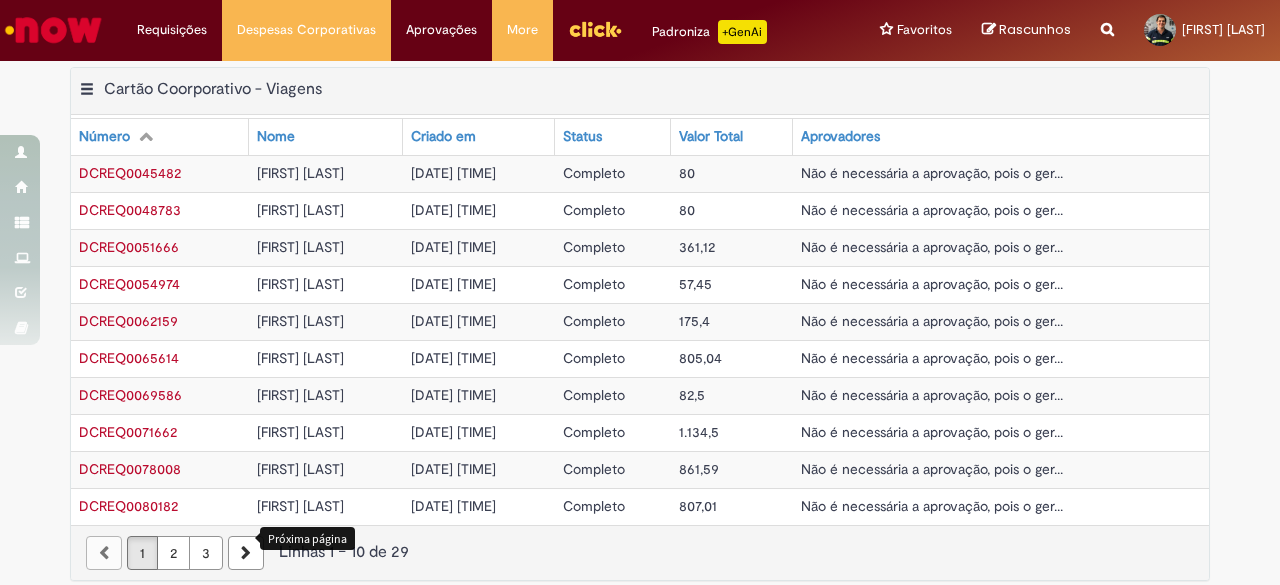 click at bounding box center (246, 553) 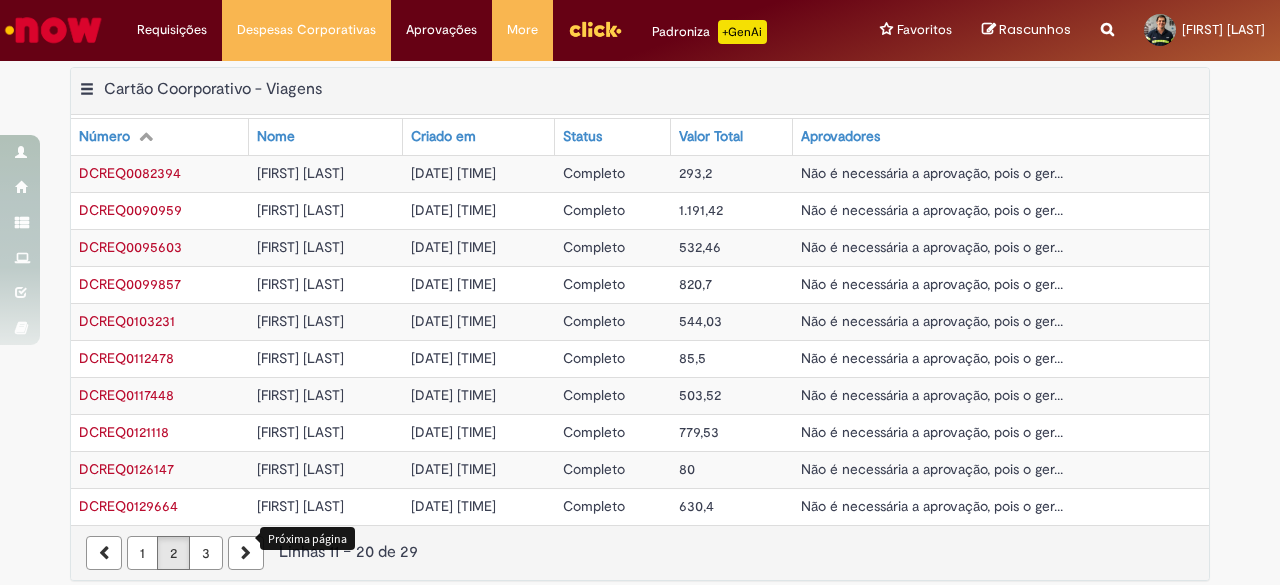 click at bounding box center [246, 553] 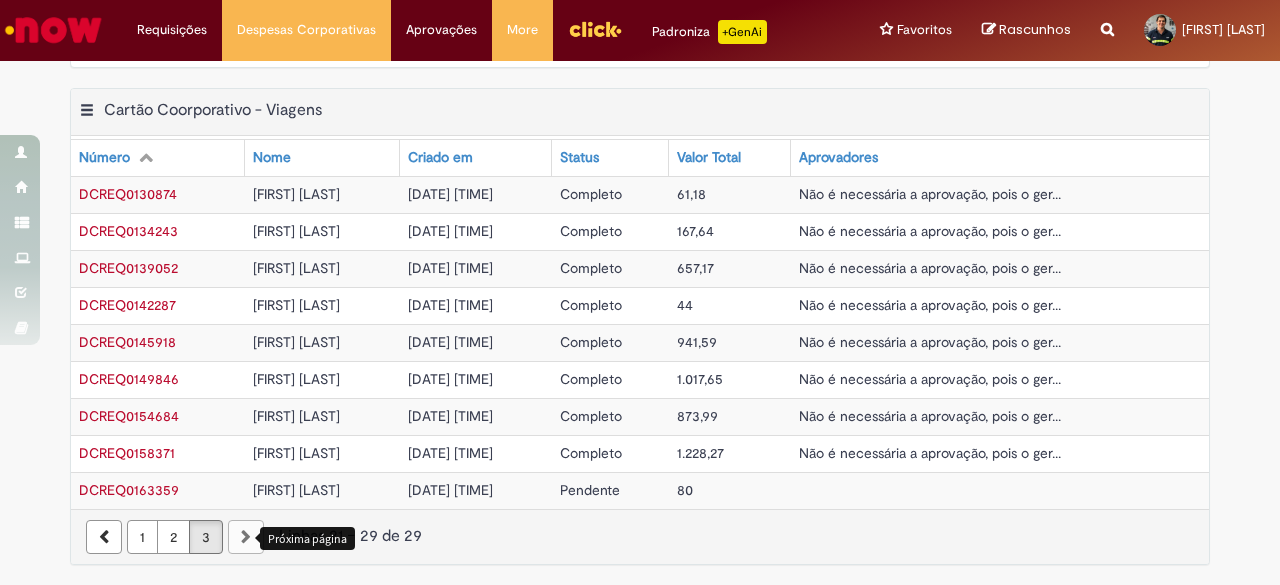 scroll, scrollTop: 565, scrollLeft: 0, axis: vertical 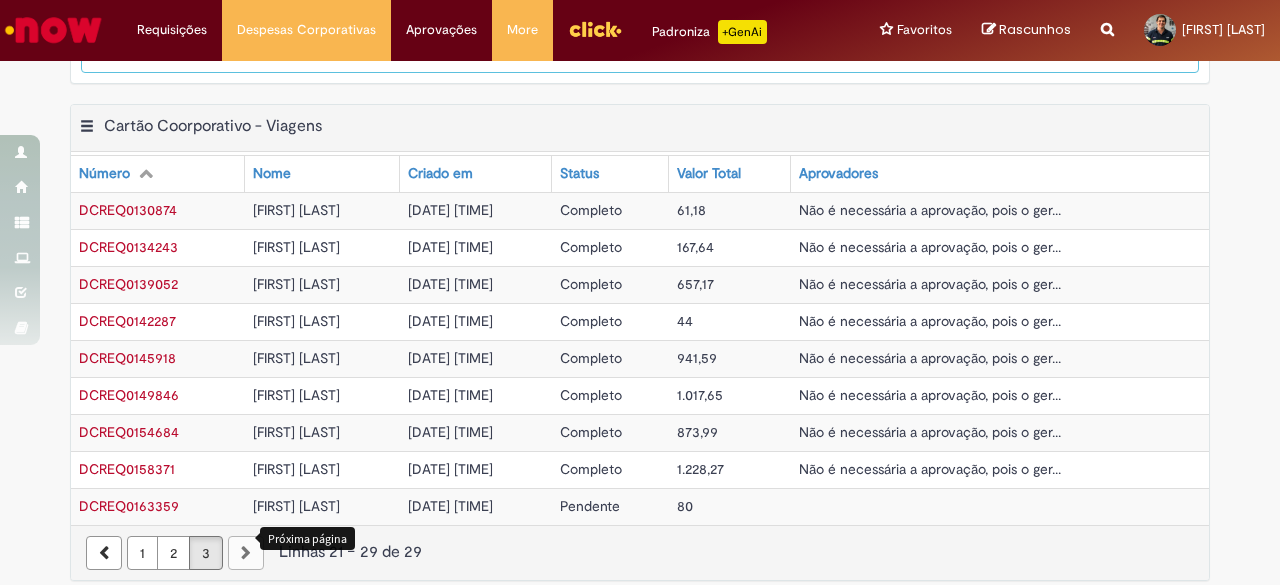 click on "[DATE] [TIME]" at bounding box center [450, 506] 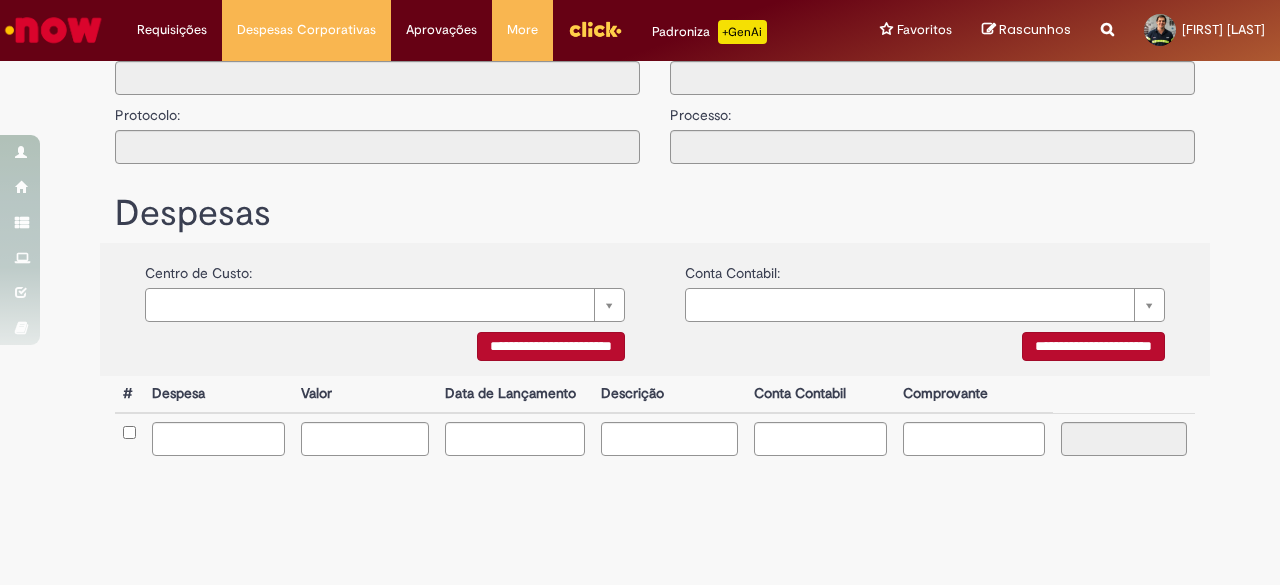 scroll, scrollTop: 0, scrollLeft: 0, axis: both 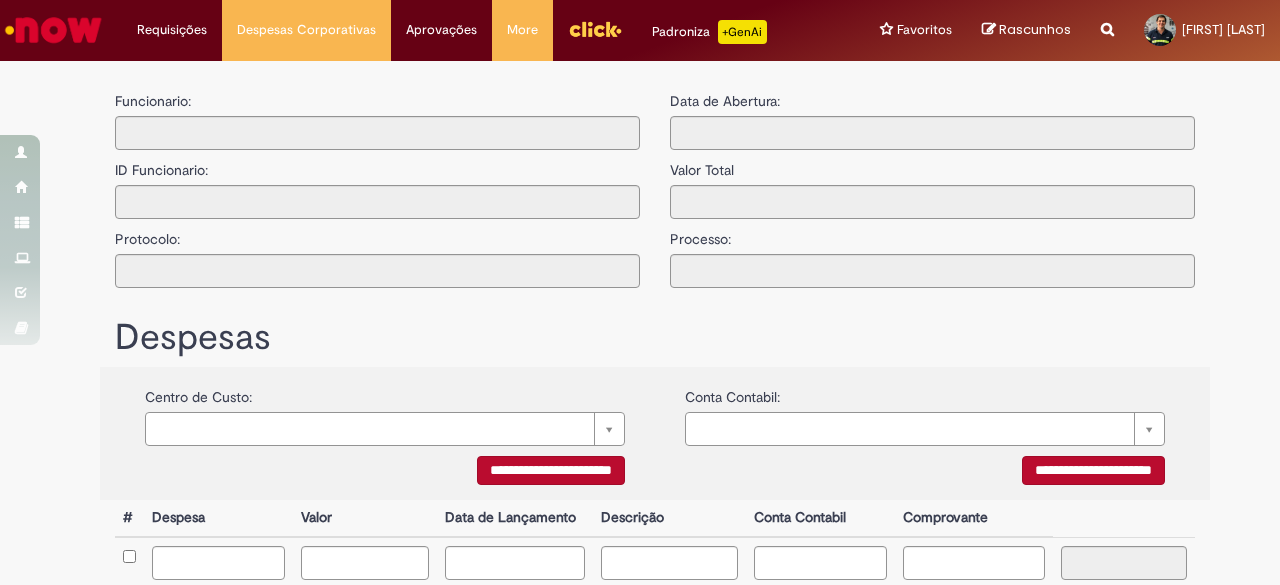 type on "**********" 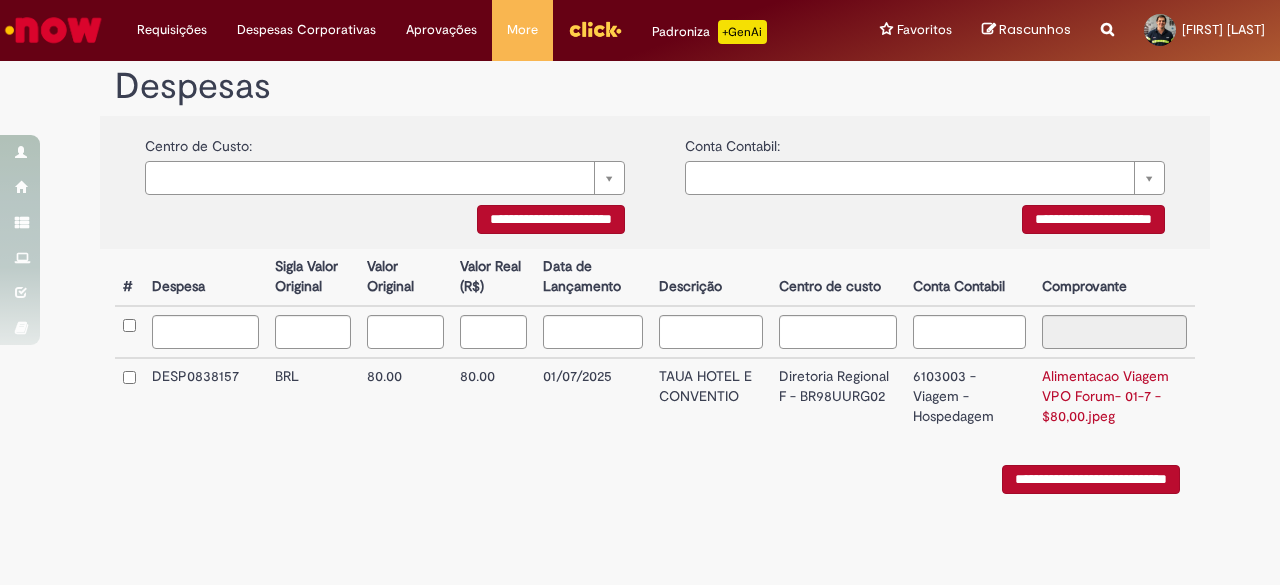 scroll, scrollTop: 0, scrollLeft: 0, axis: both 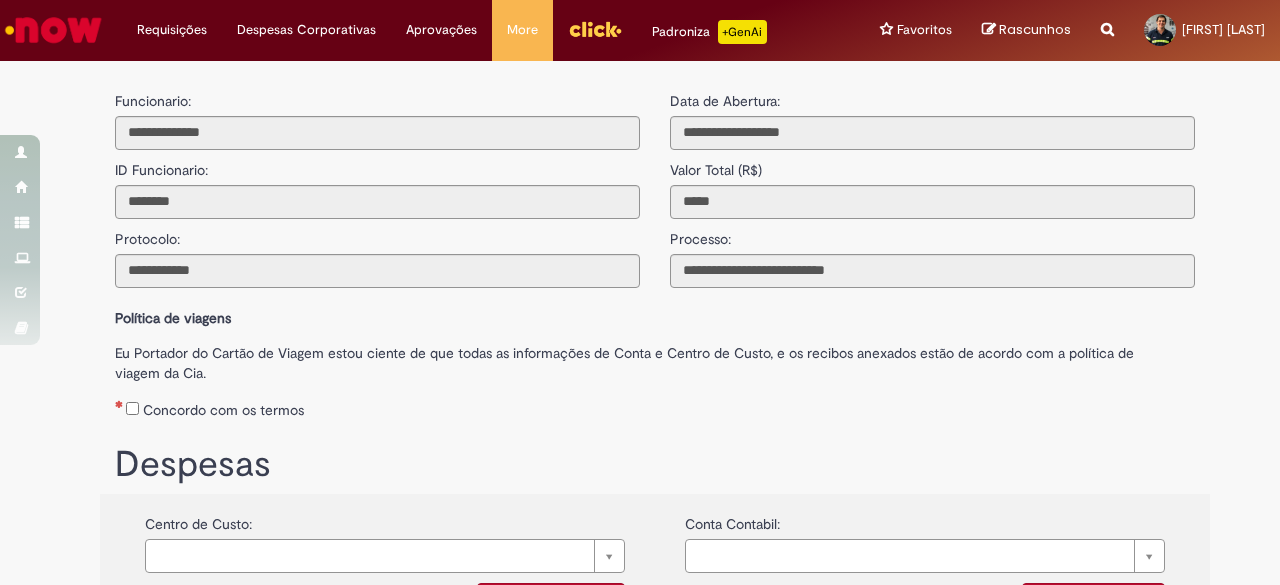 click on "Concordo com os termos" at bounding box center [223, 410] 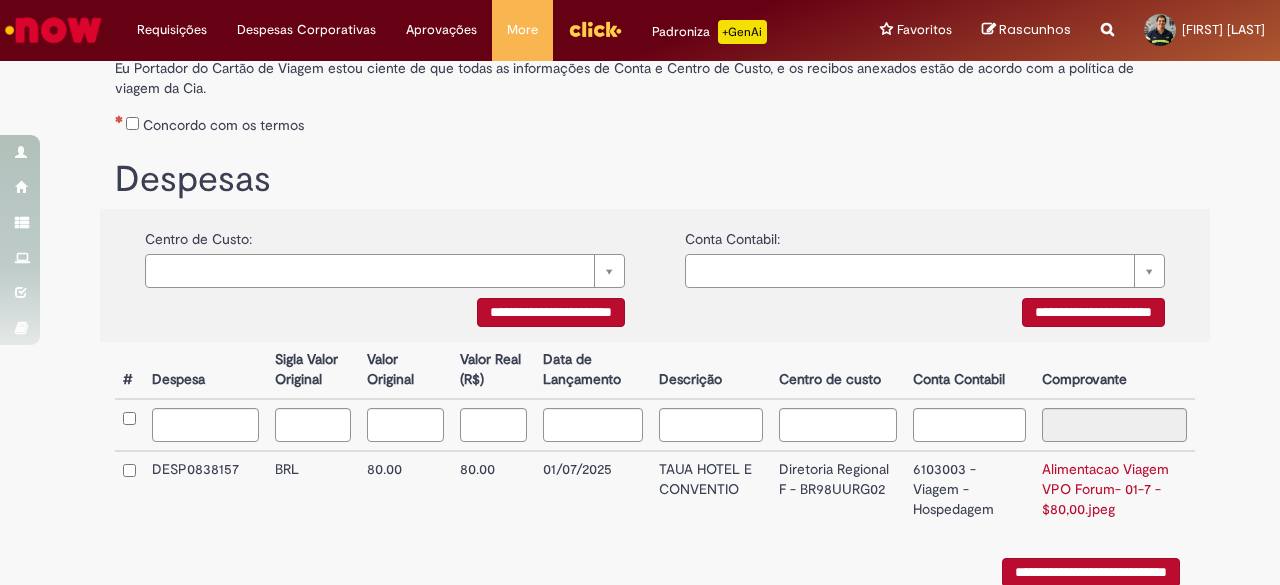 scroll, scrollTop: 382, scrollLeft: 0, axis: vertical 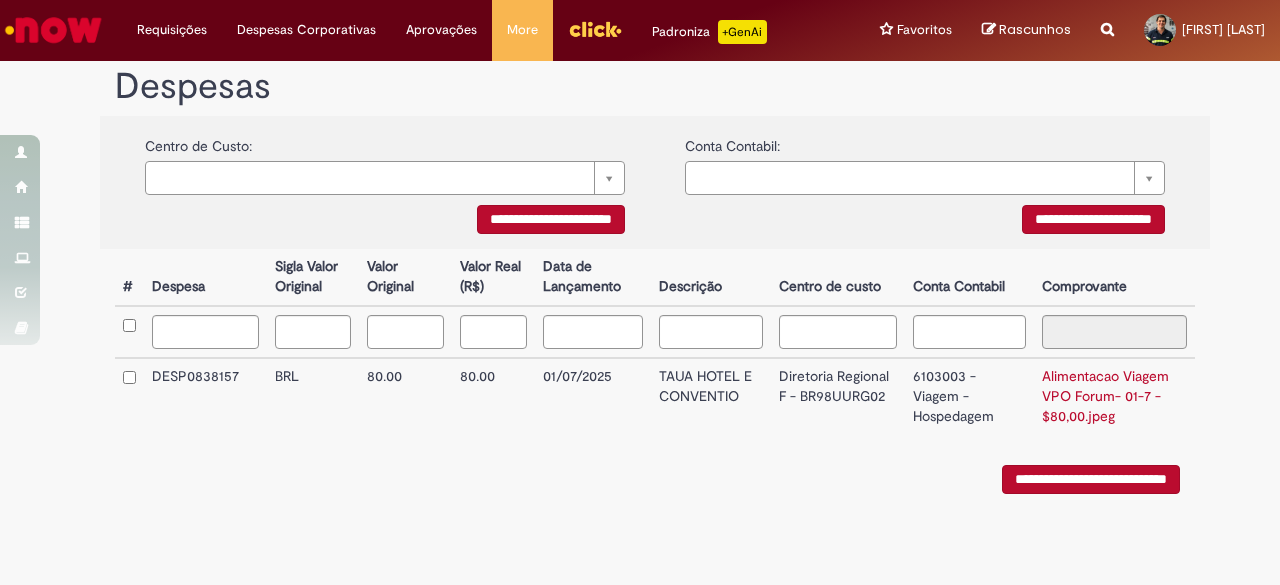 click on "**********" at bounding box center [1091, 479] 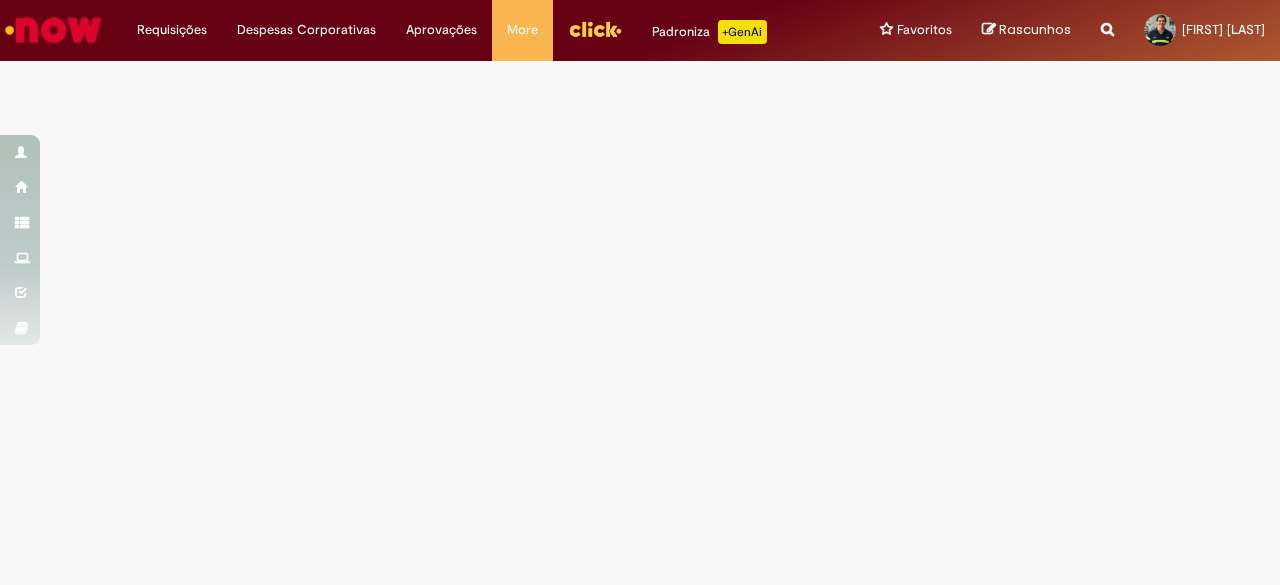 scroll, scrollTop: 0, scrollLeft: 0, axis: both 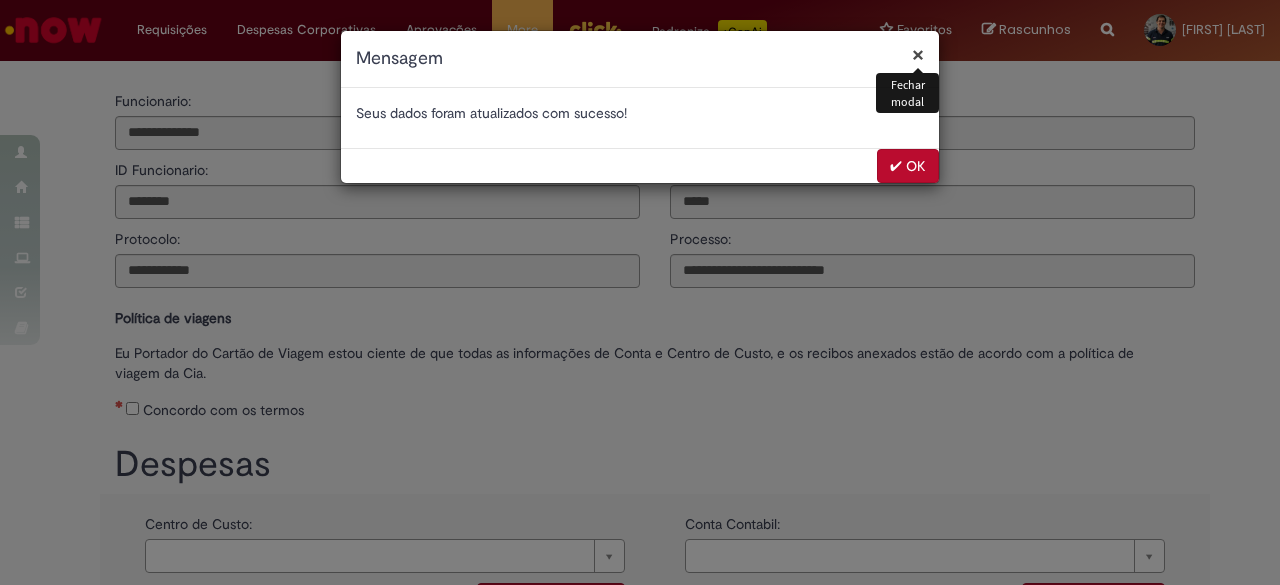 click on "✔ OK" at bounding box center [908, 166] 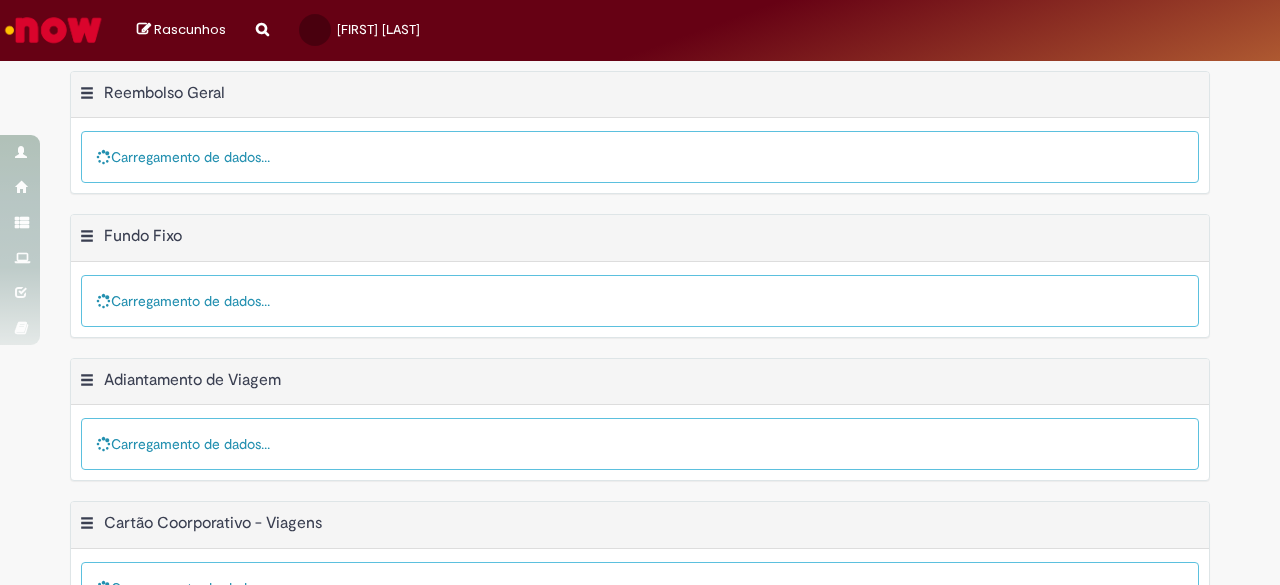 scroll, scrollTop: 0, scrollLeft: 0, axis: both 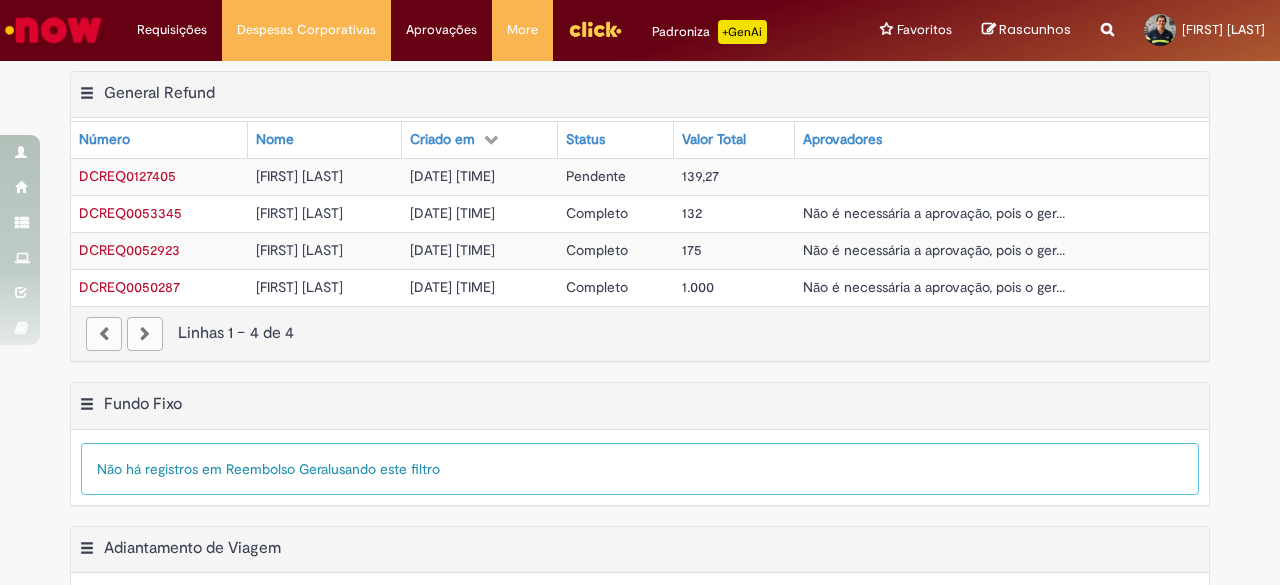 click on "139,27" at bounding box center [700, 176] 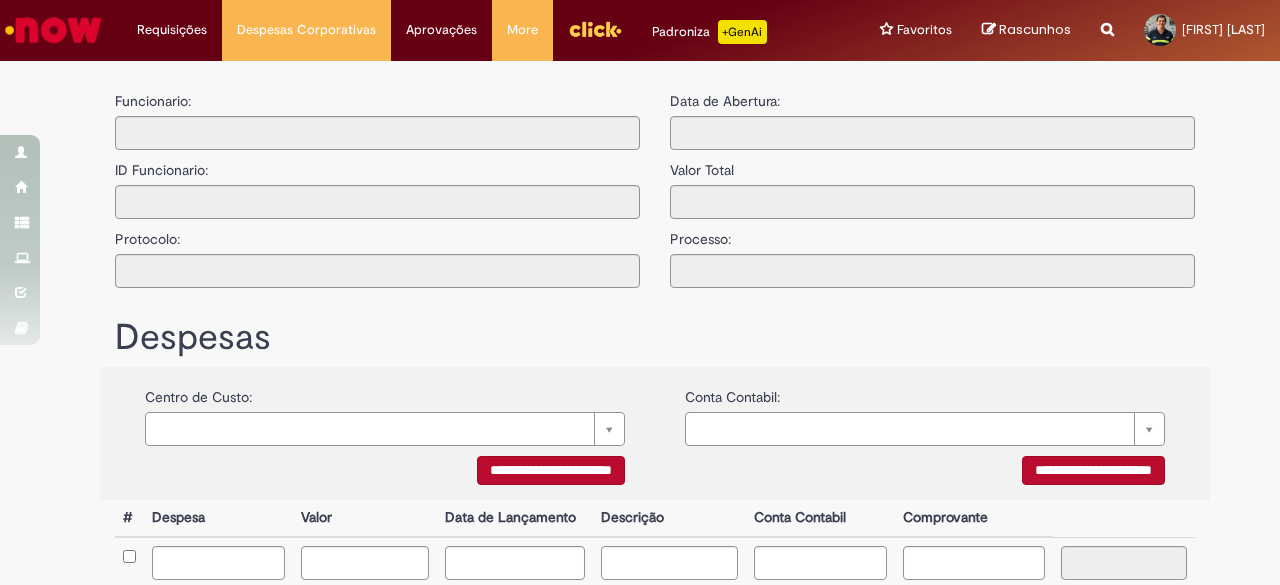 type on "**********" 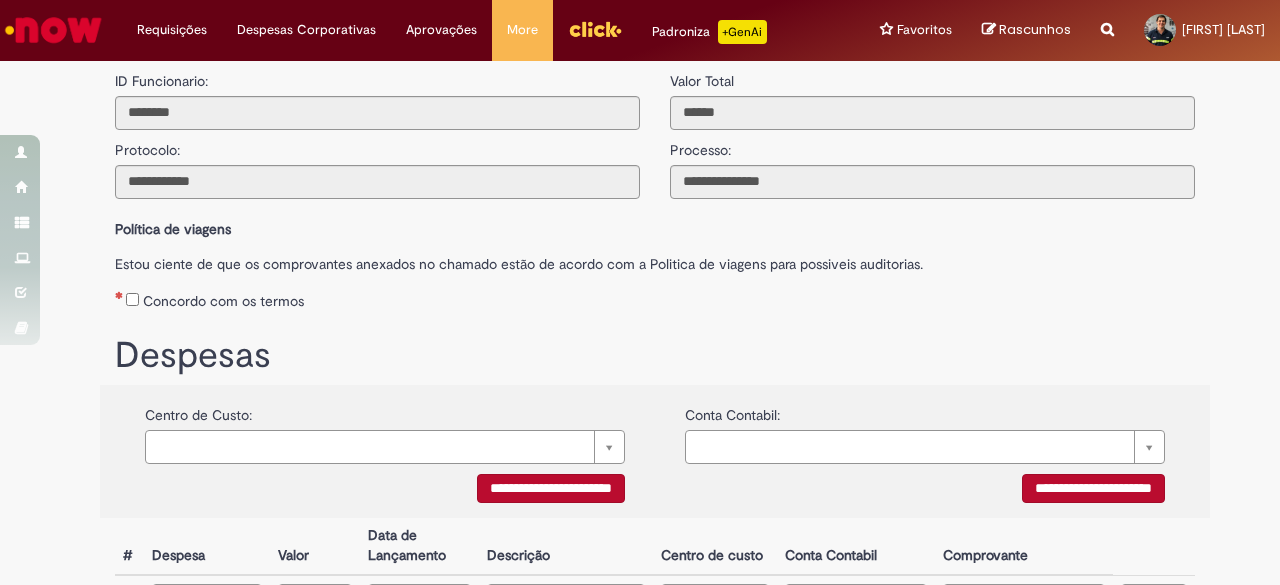 scroll, scrollTop: 0, scrollLeft: 0, axis: both 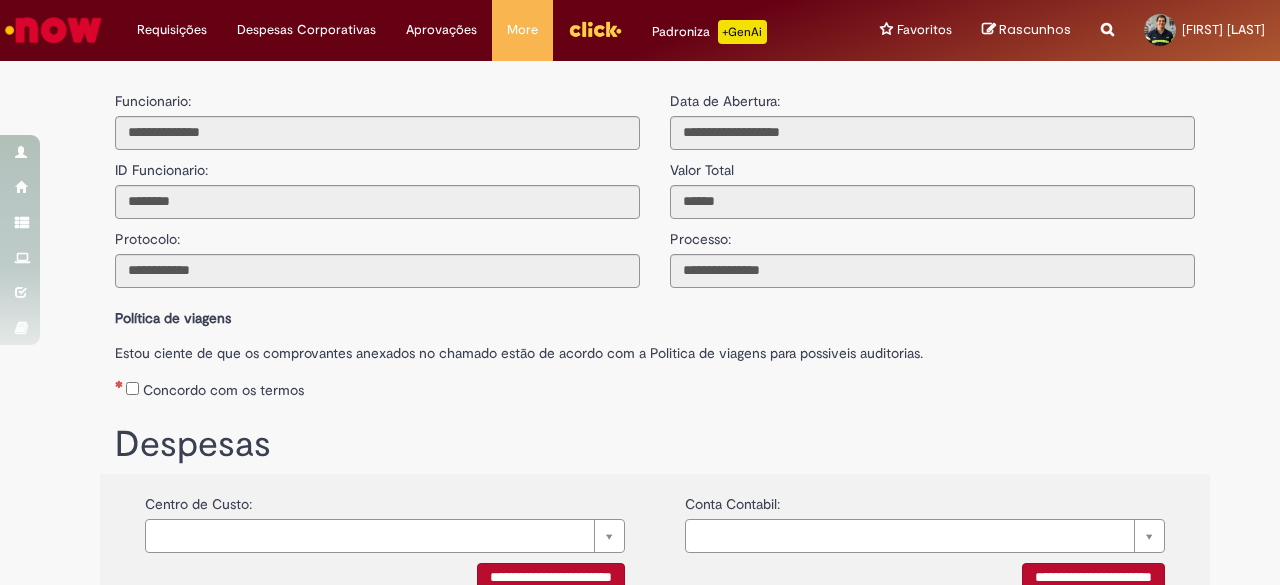 click at bounding box center [53, 30] 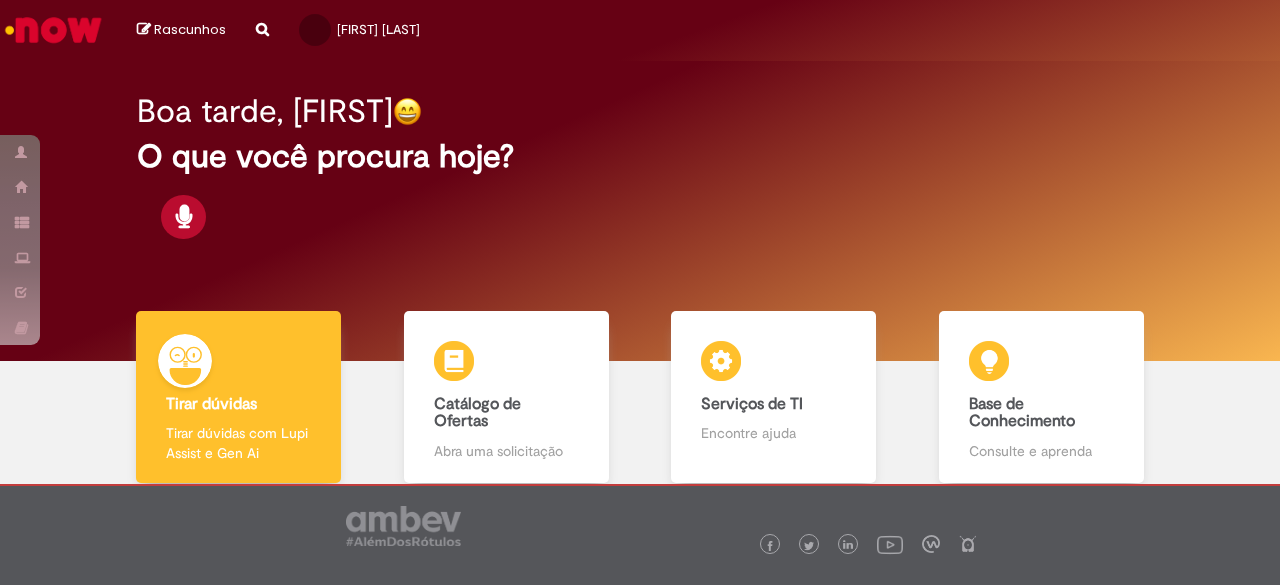 scroll, scrollTop: 0, scrollLeft: 0, axis: both 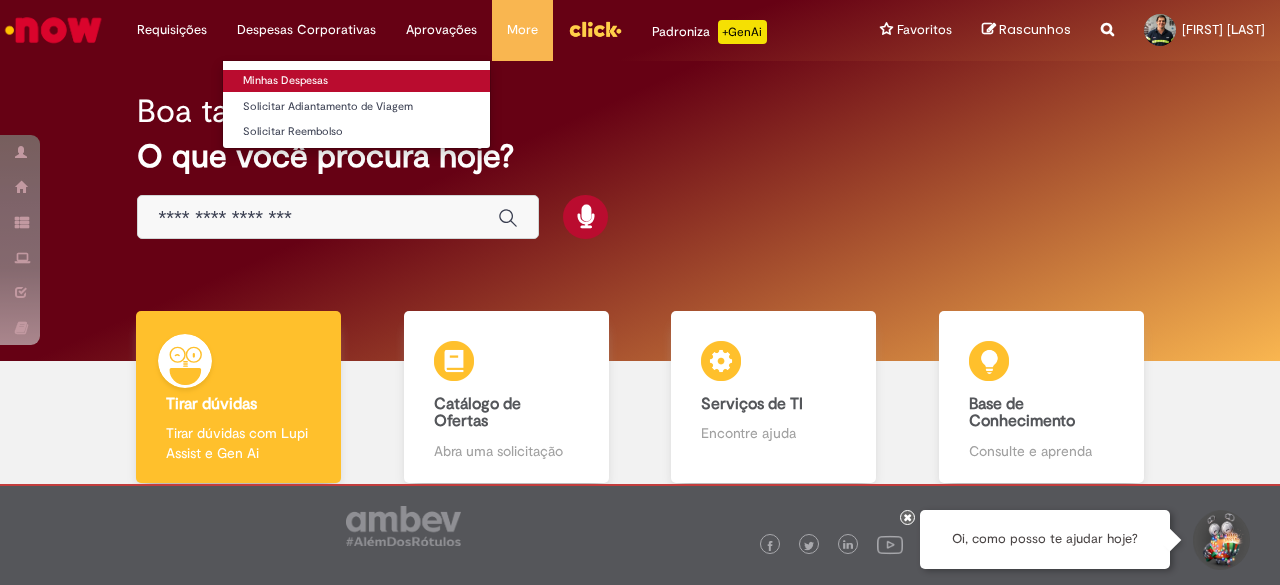 click on "Minhas Despesas" at bounding box center [356, 81] 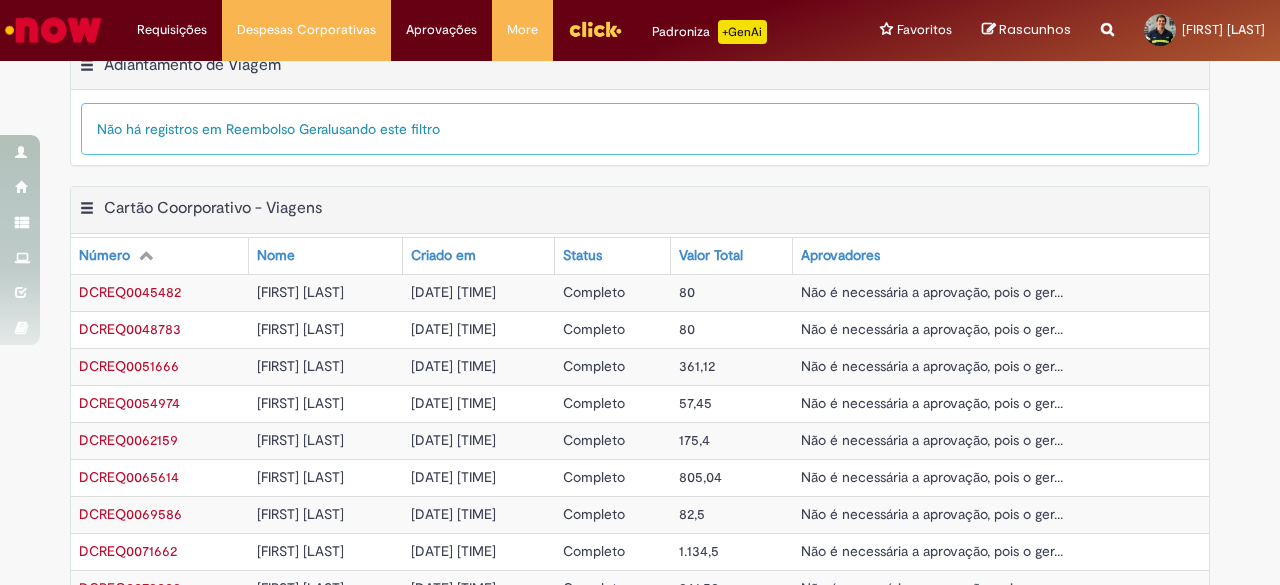 scroll, scrollTop: 602, scrollLeft: 0, axis: vertical 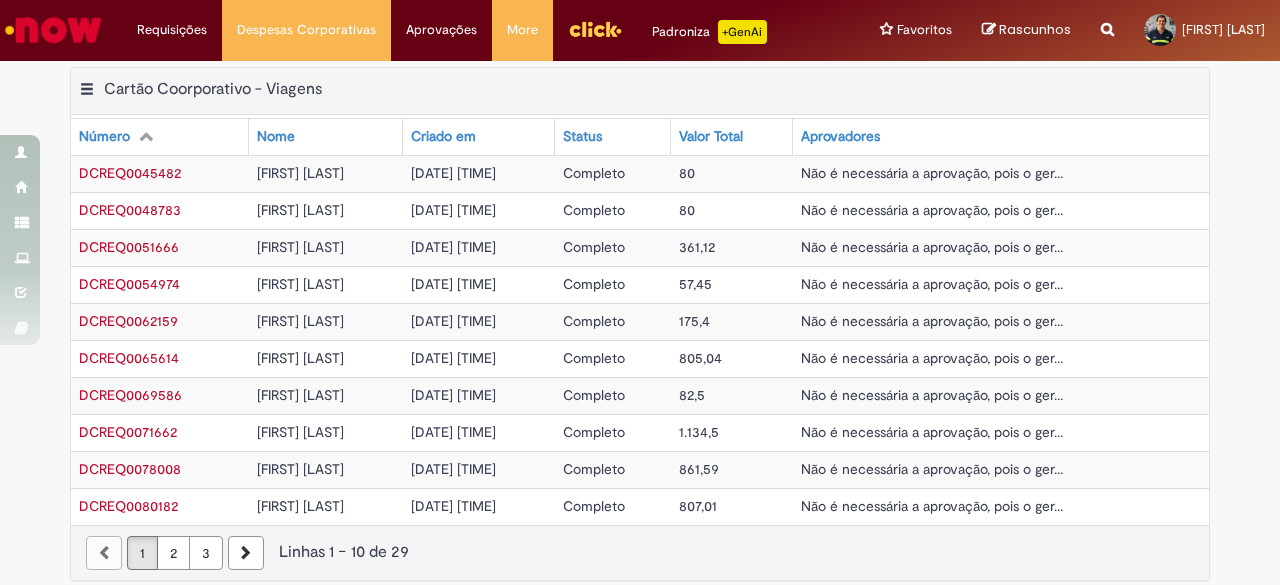 click on "3" at bounding box center (206, 553) 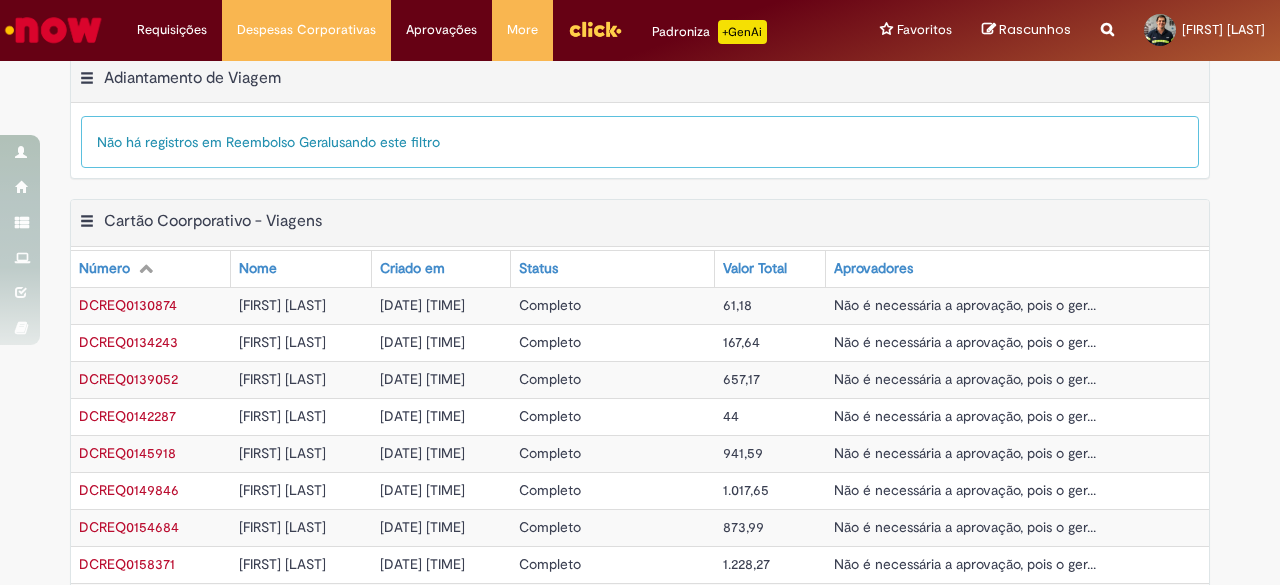 scroll, scrollTop: 365, scrollLeft: 0, axis: vertical 